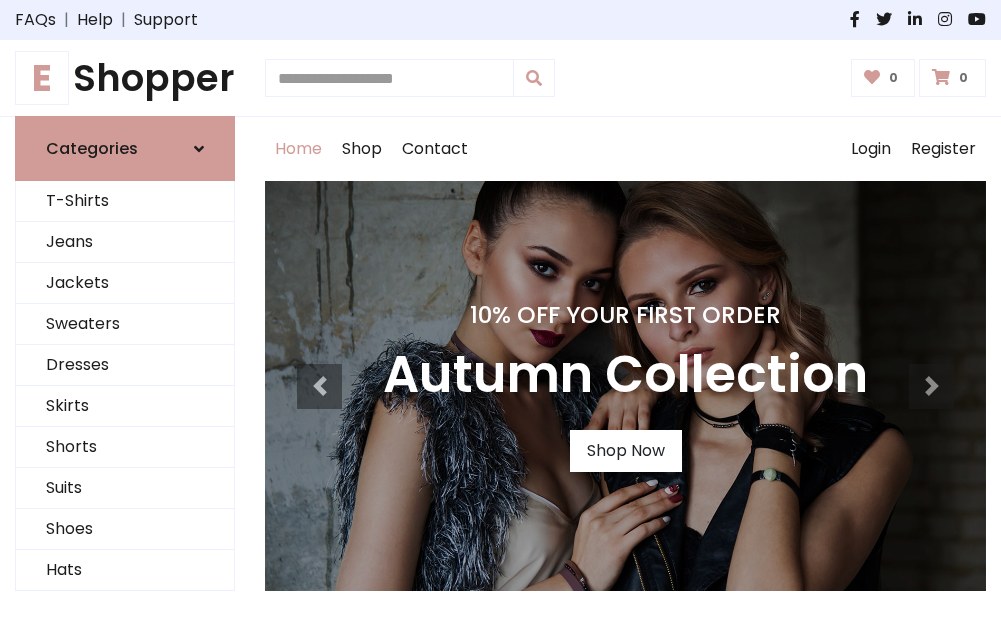 scroll, scrollTop: 0, scrollLeft: 0, axis: both 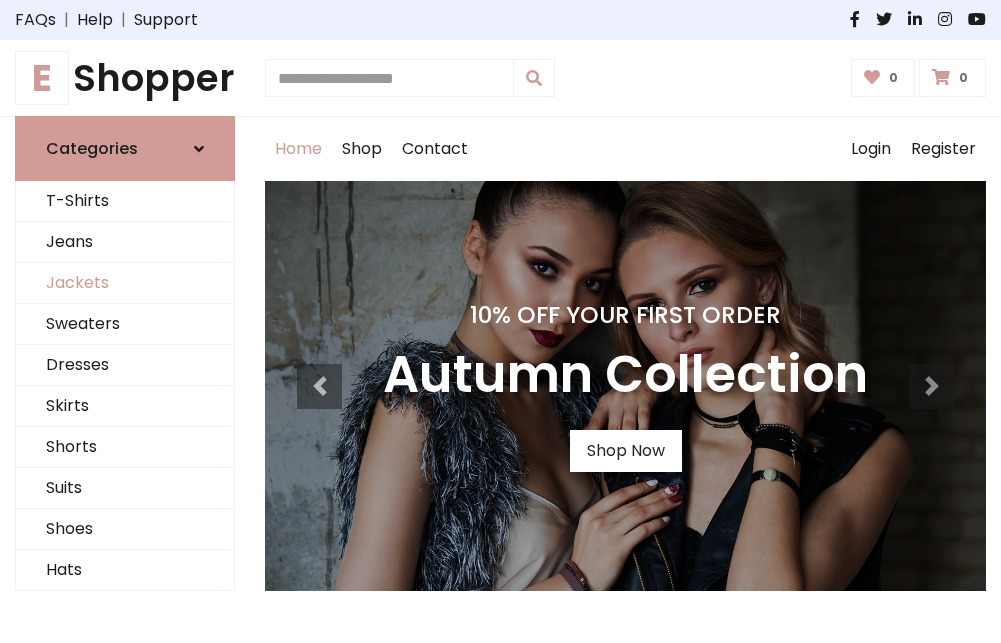 click on "Jackets" at bounding box center [125, 283] 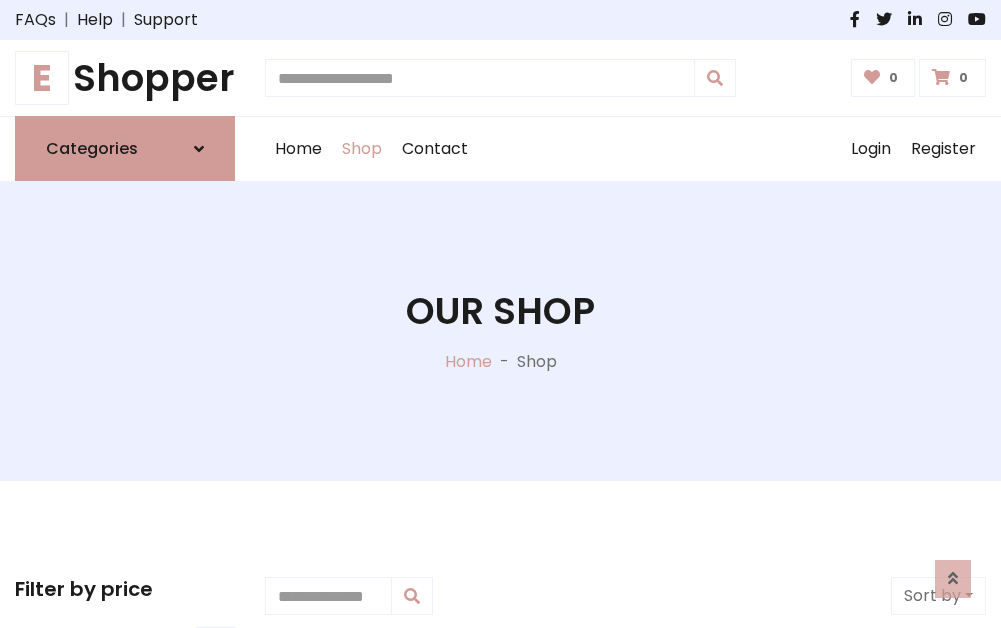 scroll, scrollTop: 904, scrollLeft: 0, axis: vertical 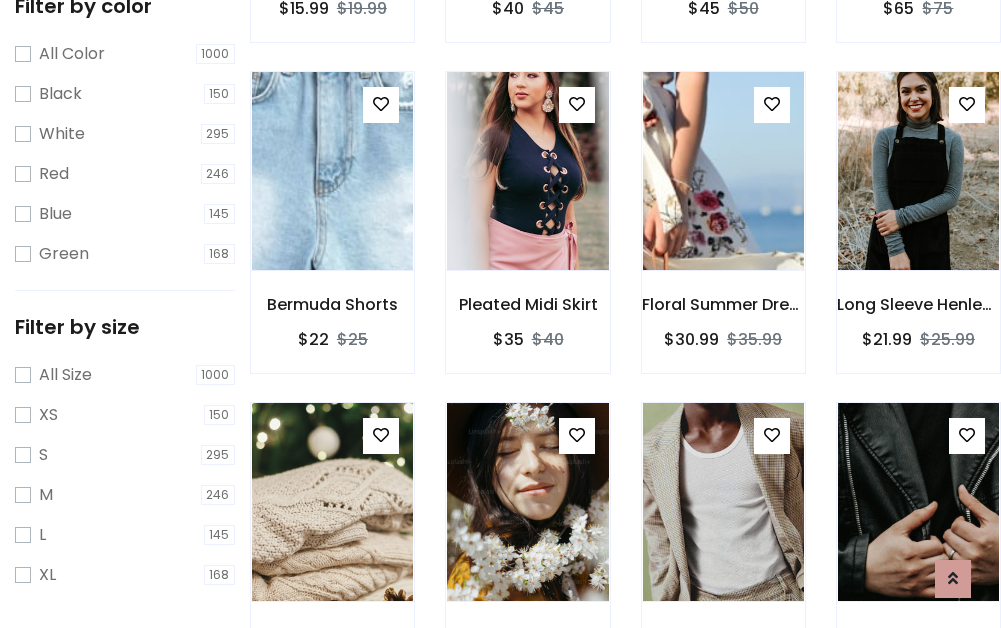 click at bounding box center (332, -161) 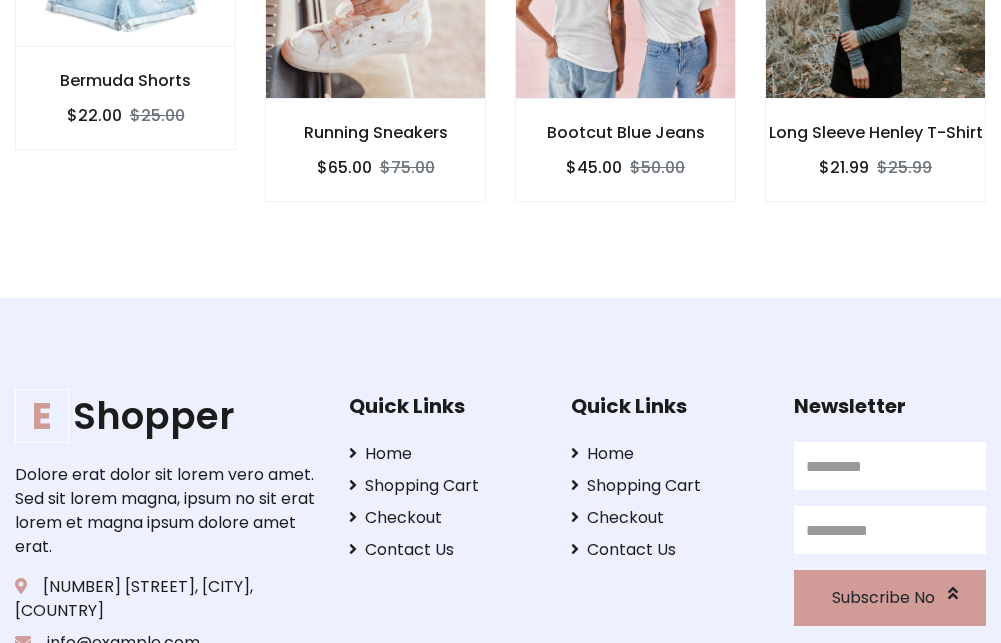 scroll, scrollTop: 0, scrollLeft: 0, axis: both 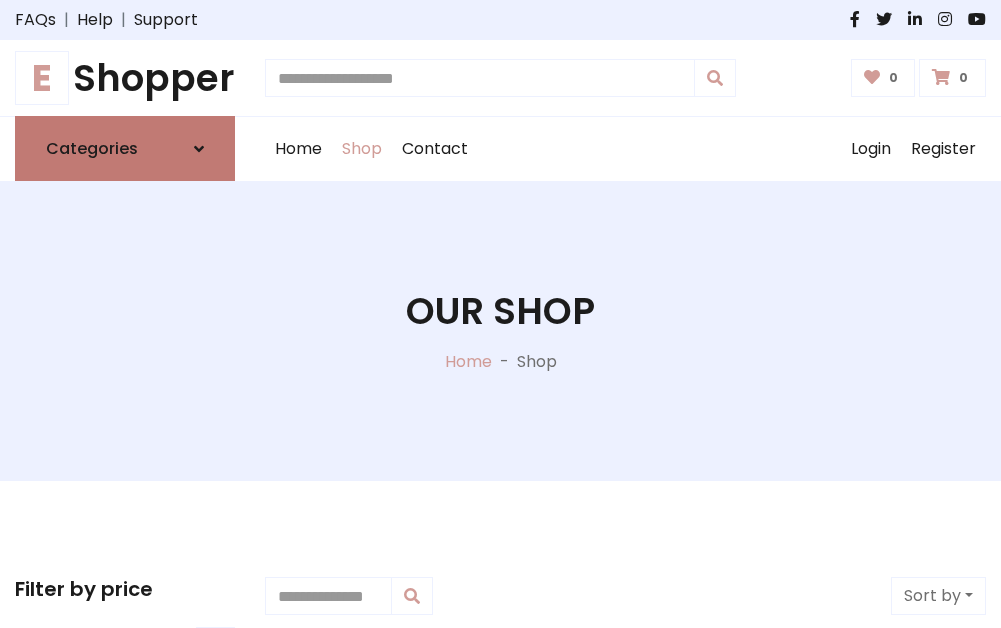 click on "Categories" at bounding box center (92, 148) 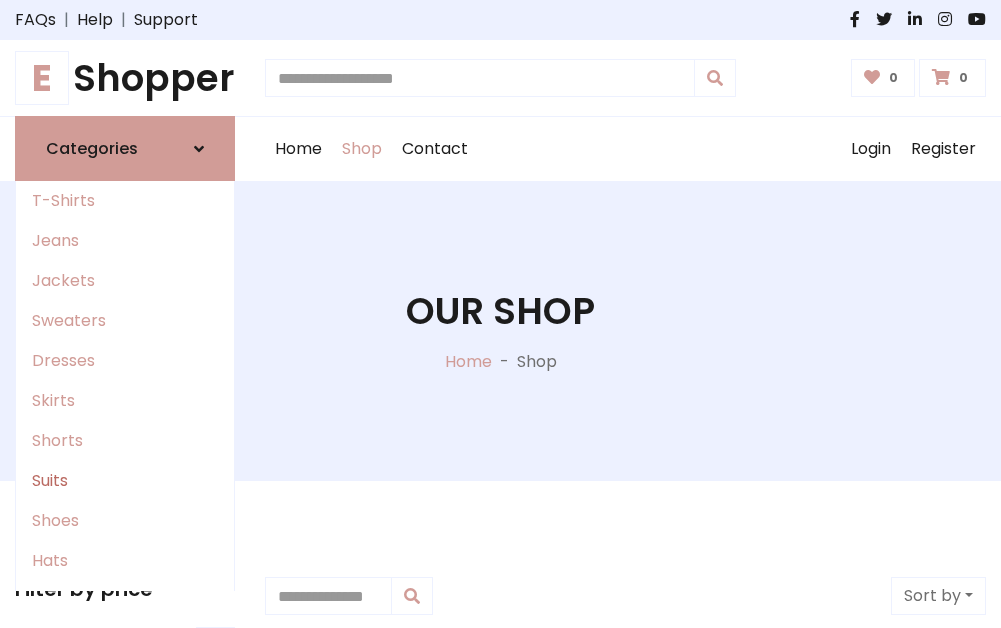 click on "Suits" at bounding box center (125, 481) 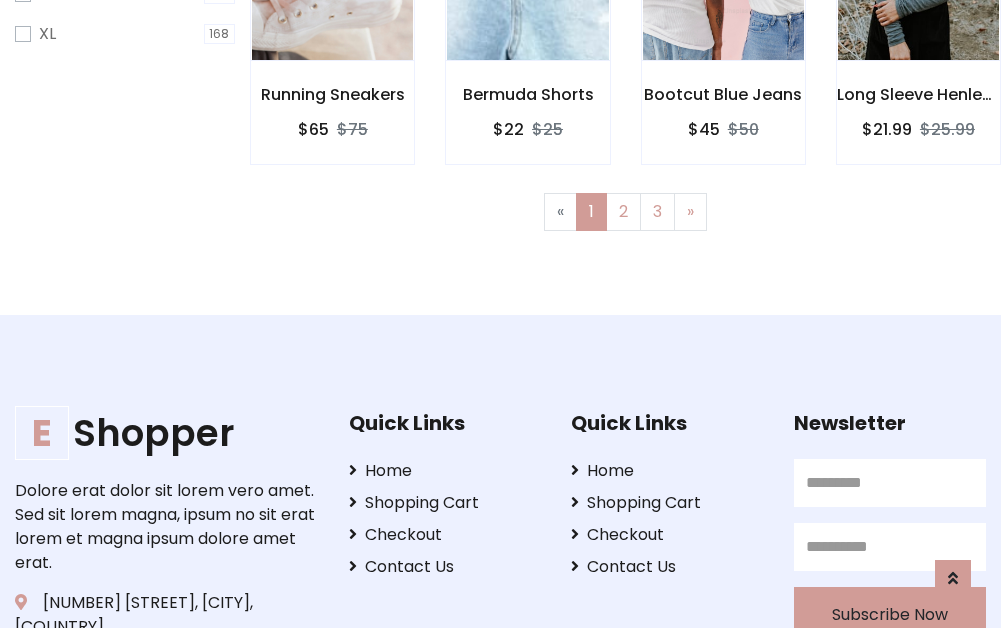 scroll, scrollTop: 1343, scrollLeft: 0, axis: vertical 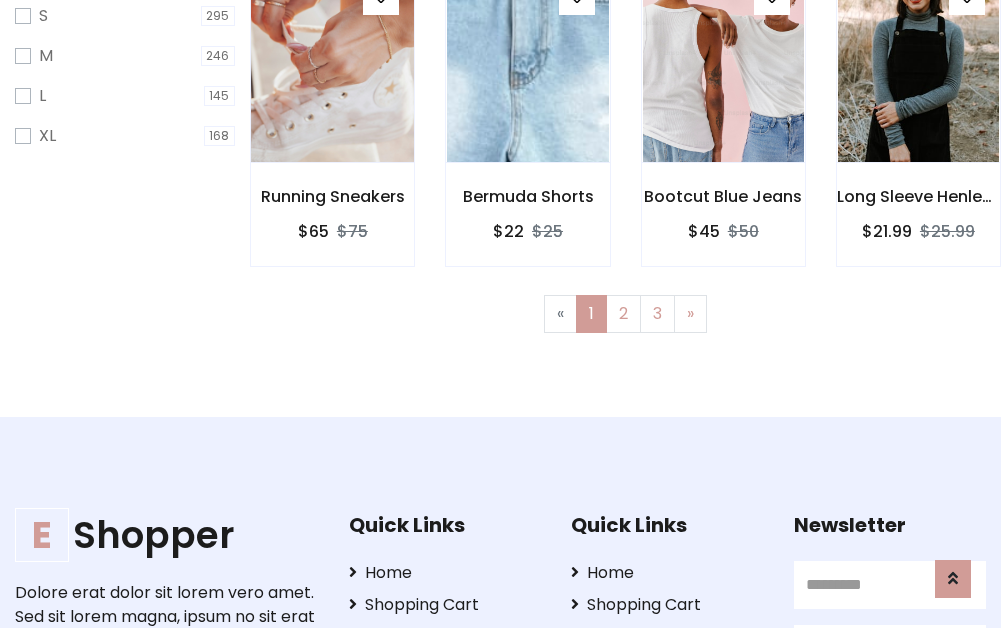 click at bounding box center [332, 63] 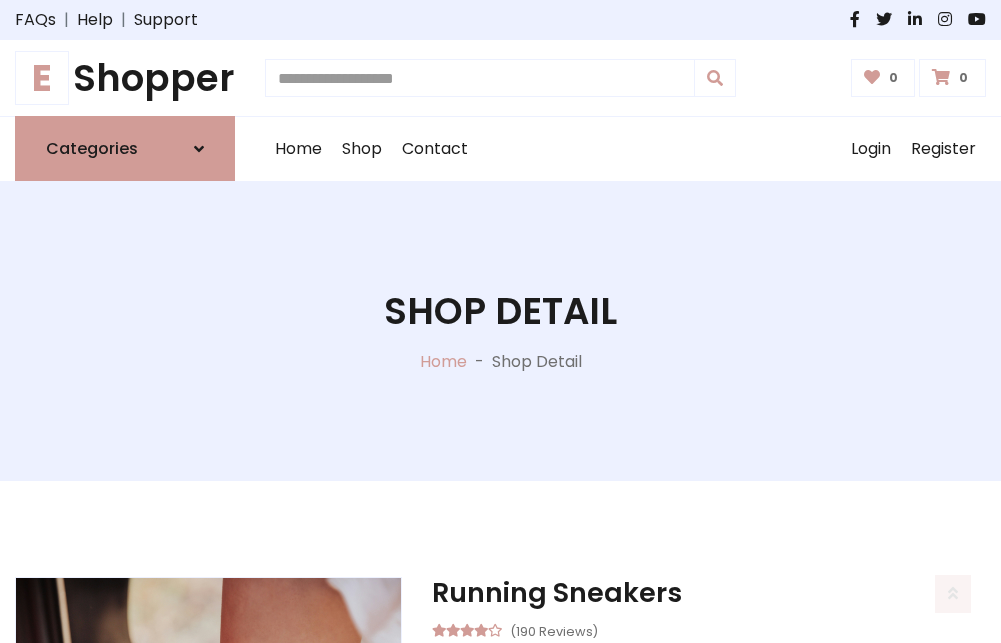 scroll, scrollTop: 1869, scrollLeft: 0, axis: vertical 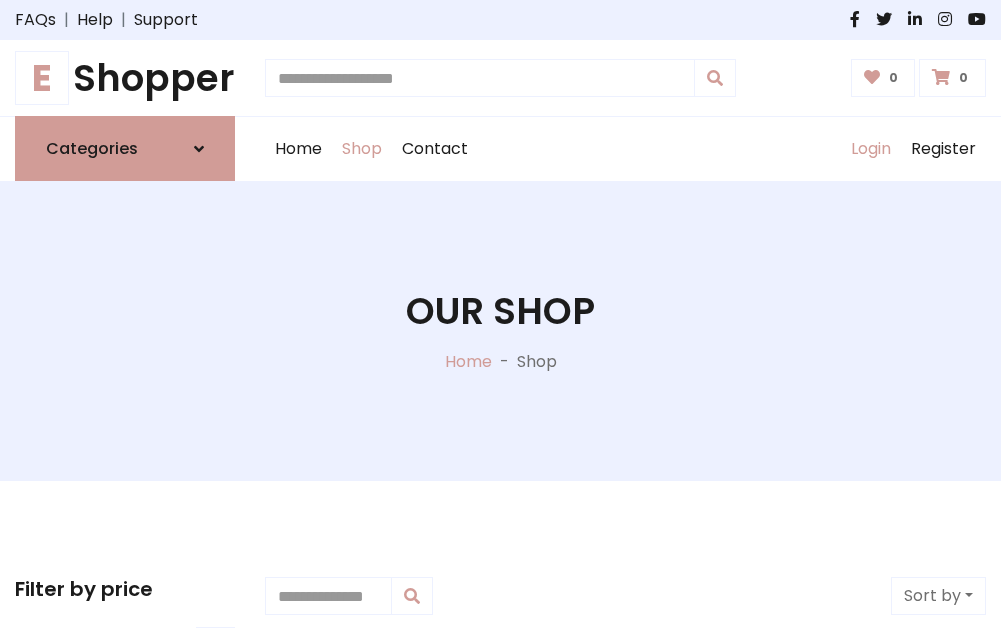 click on "Login" at bounding box center [871, 149] 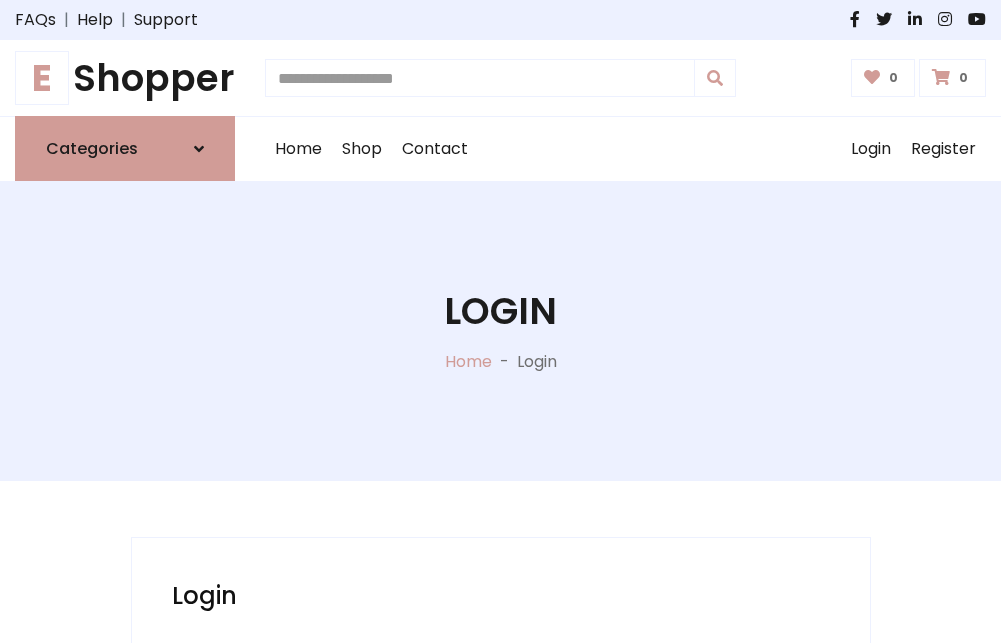 scroll, scrollTop: 0, scrollLeft: 0, axis: both 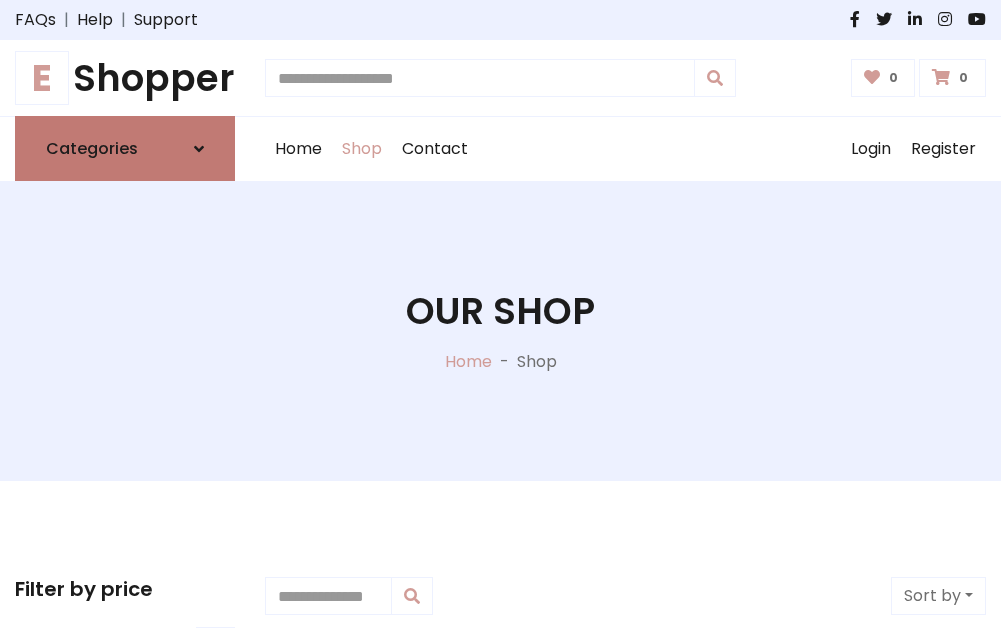 click at bounding box center [199, 149] 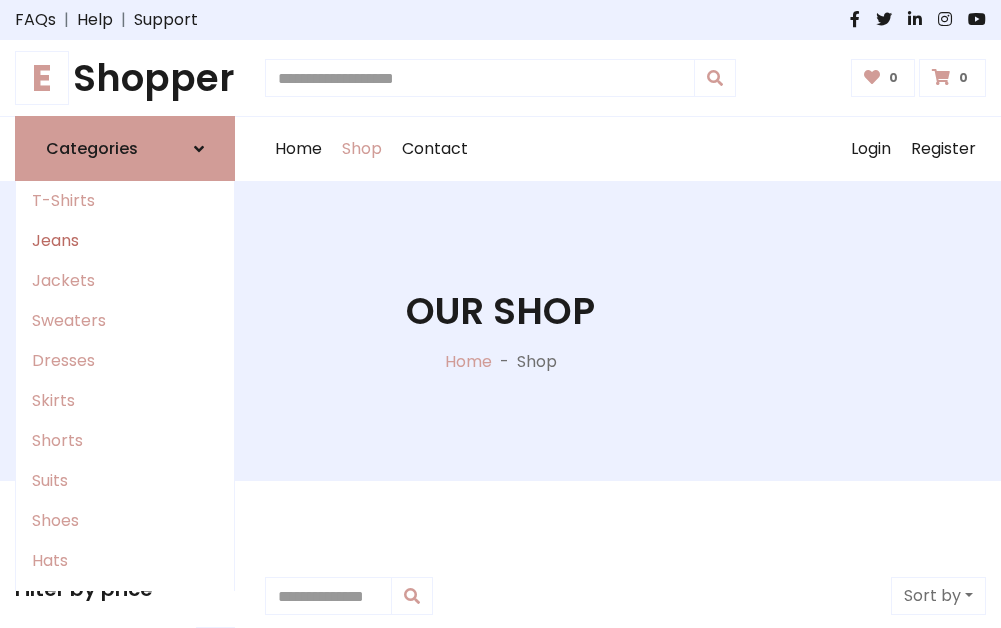 click on "Jeans" at bounding box center [125, 241] 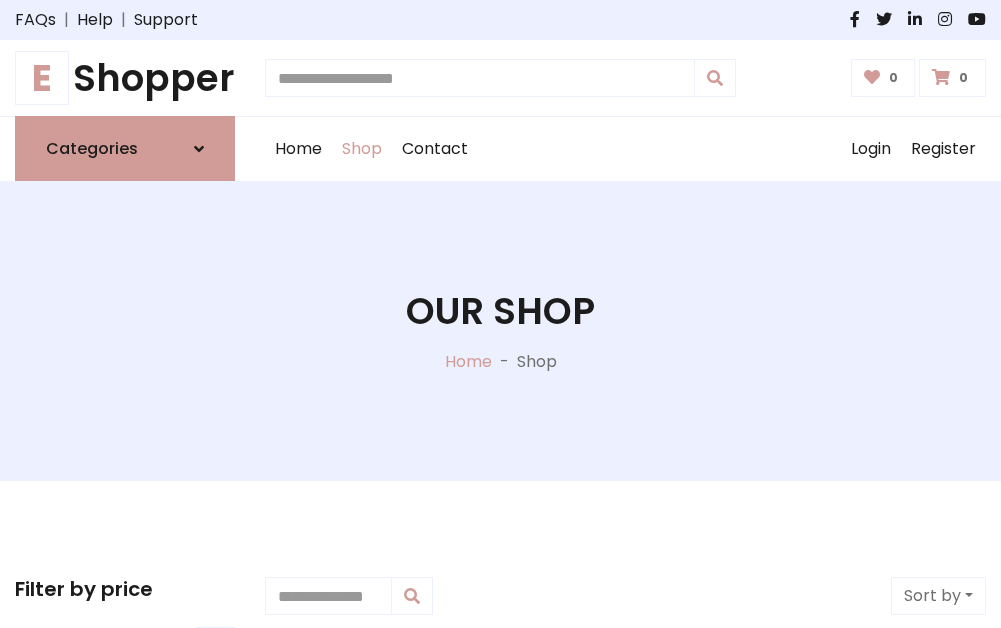 scroll, scrollTop: 0, scrollLeft: 0, axis: both 